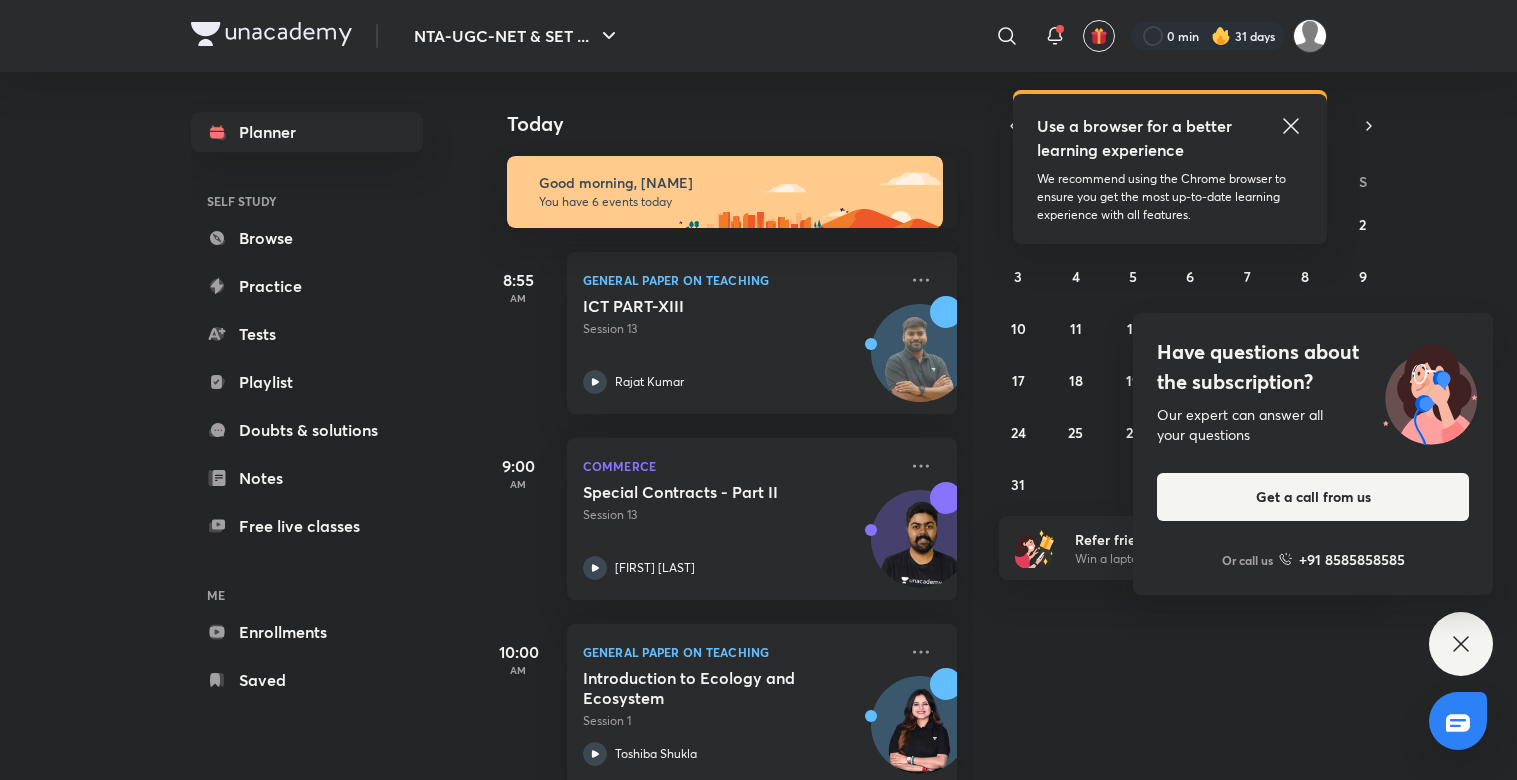 scroll, scrollTop: 0, scrollLeft: 0, axis: both 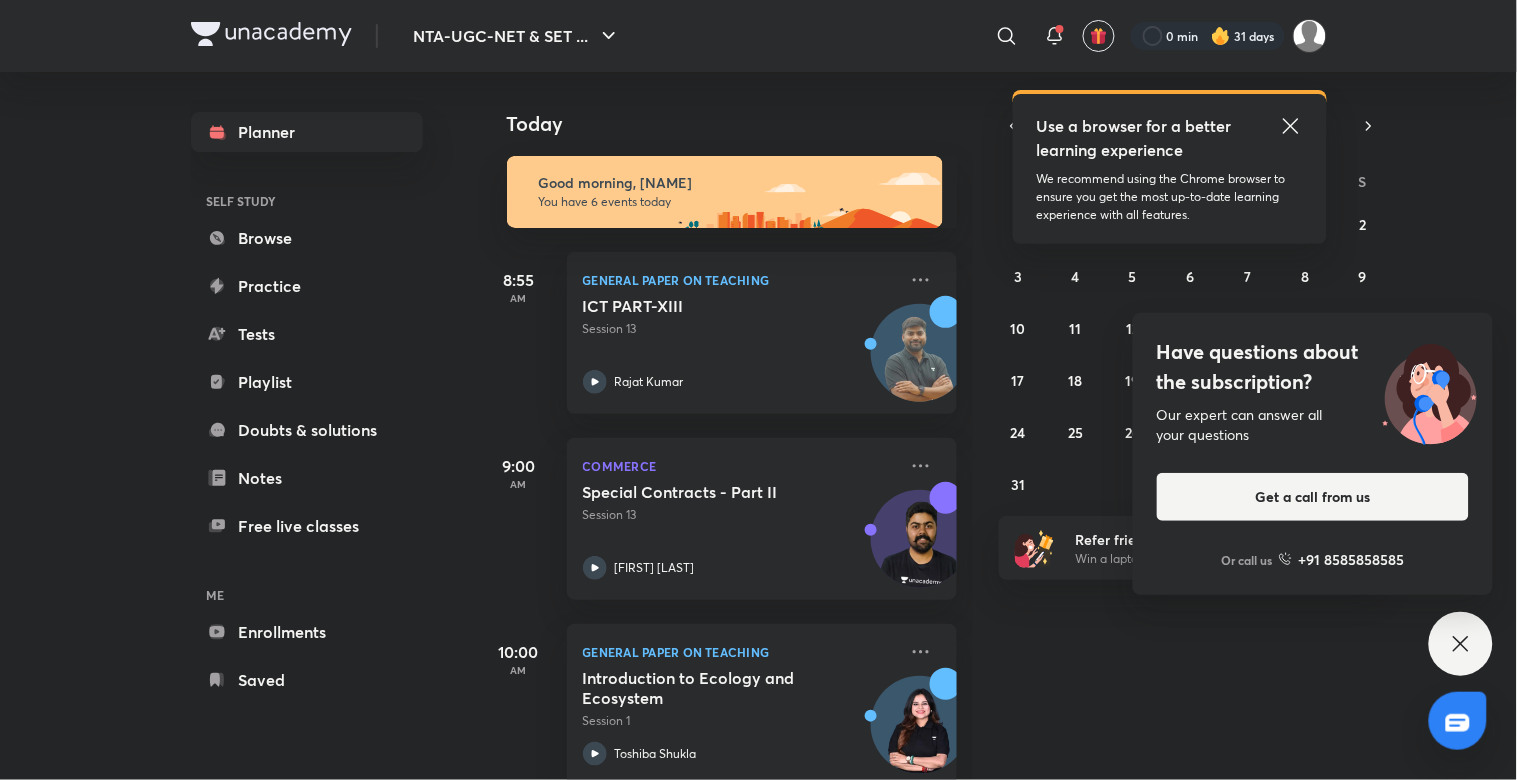 click 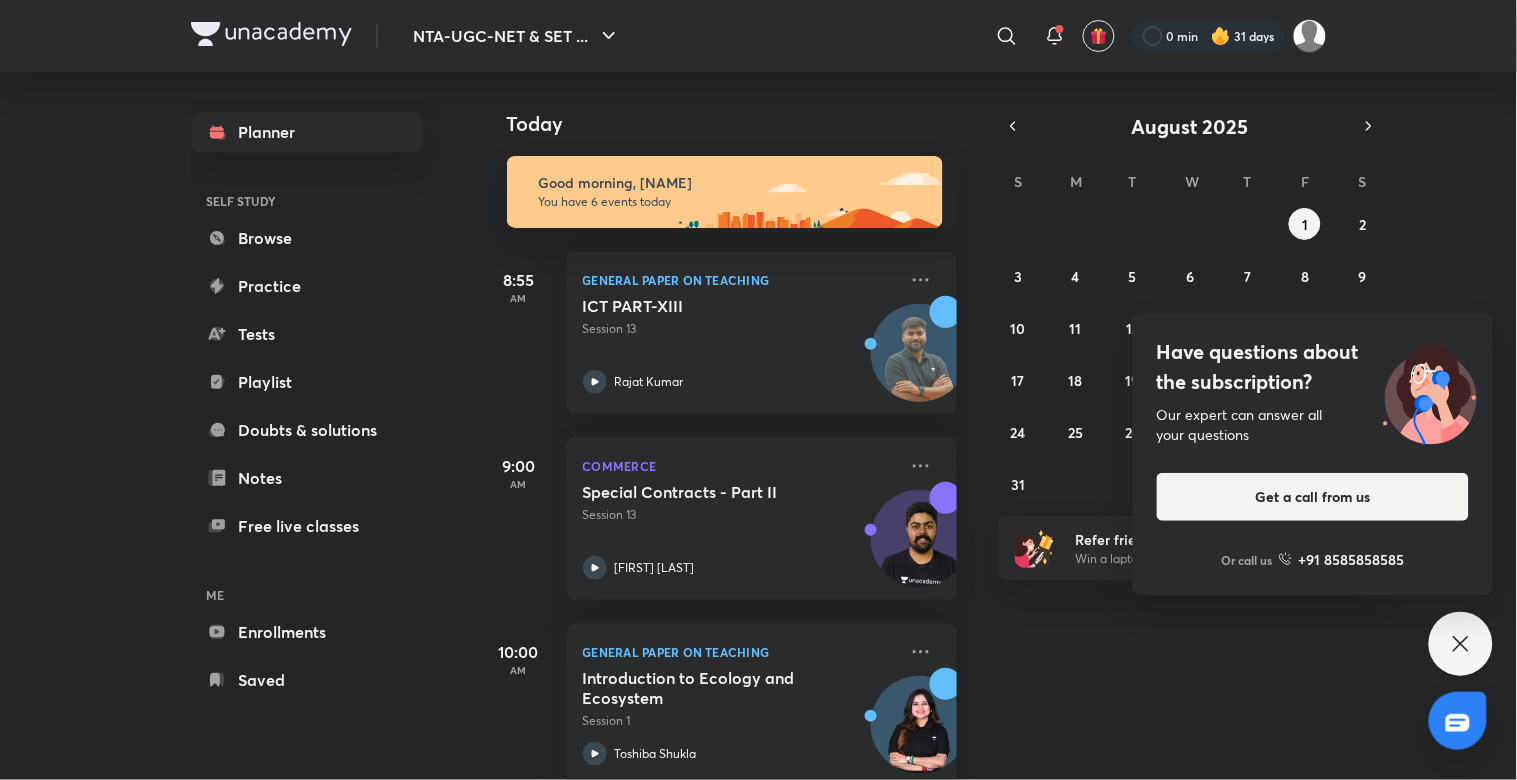 click 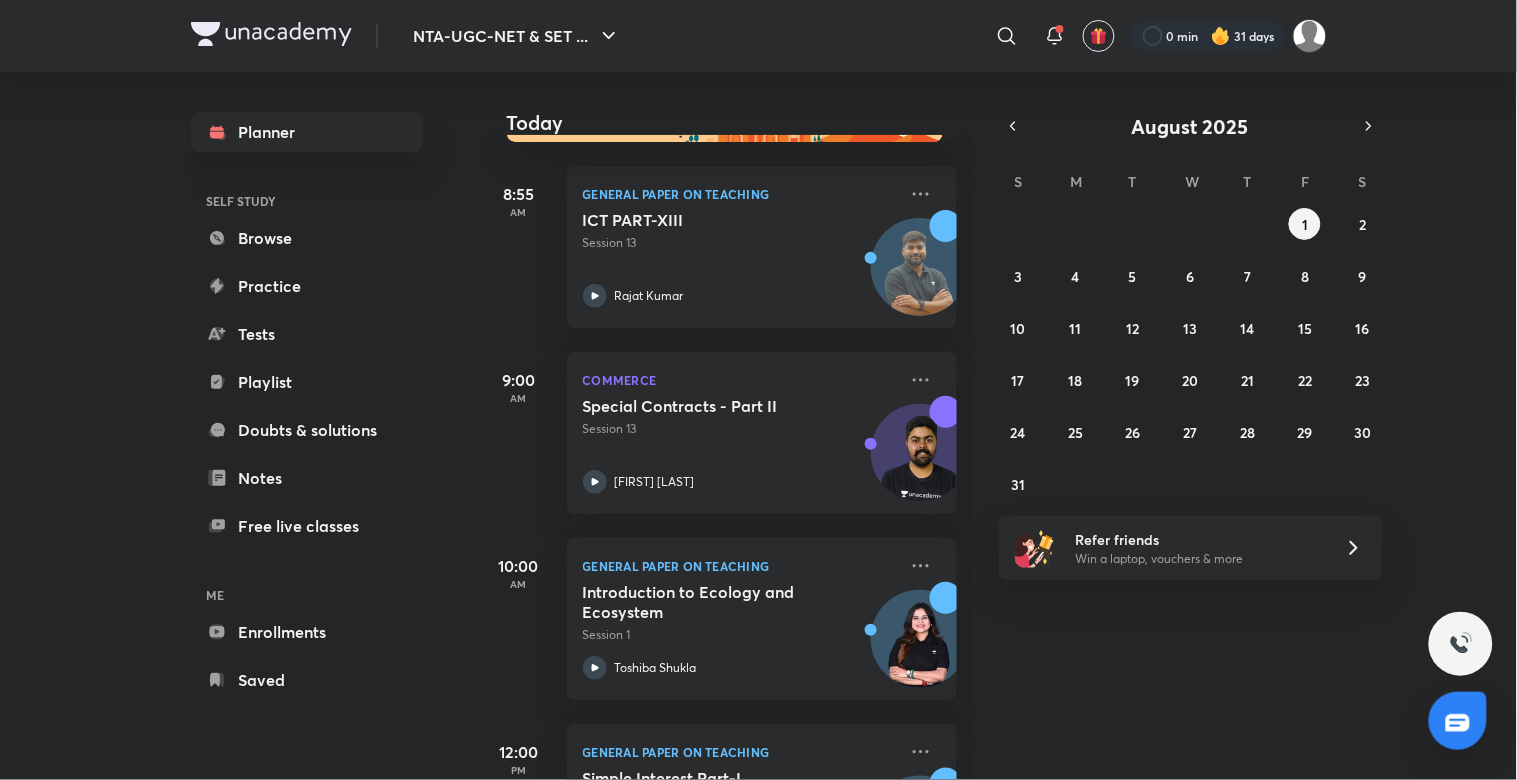 scroll, scrollTop: 88, scrollLeft: 0, axis: vertical 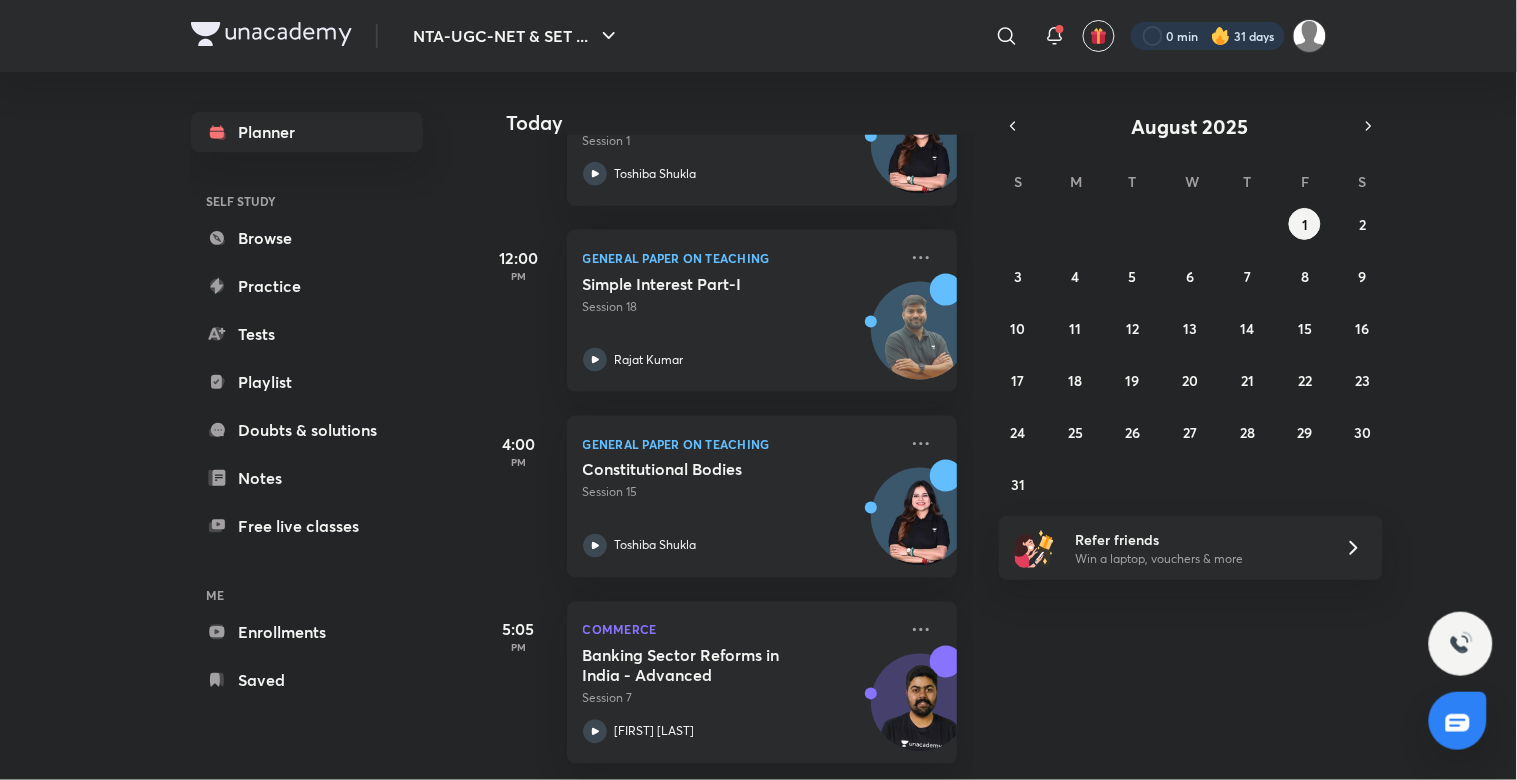 click at bounding box center (1208, 36) 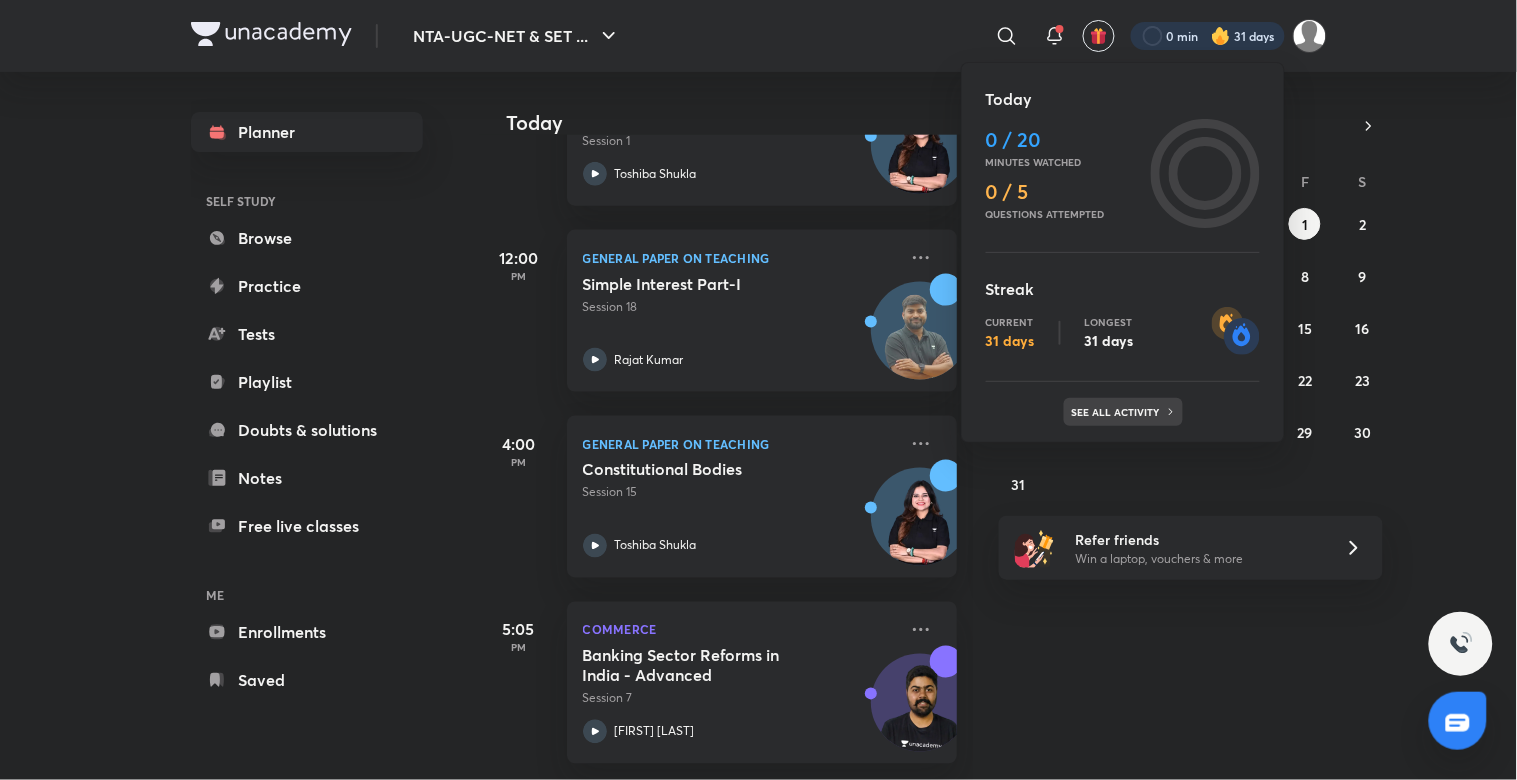 click on "See all activity" at bounding box center (1123, 412) 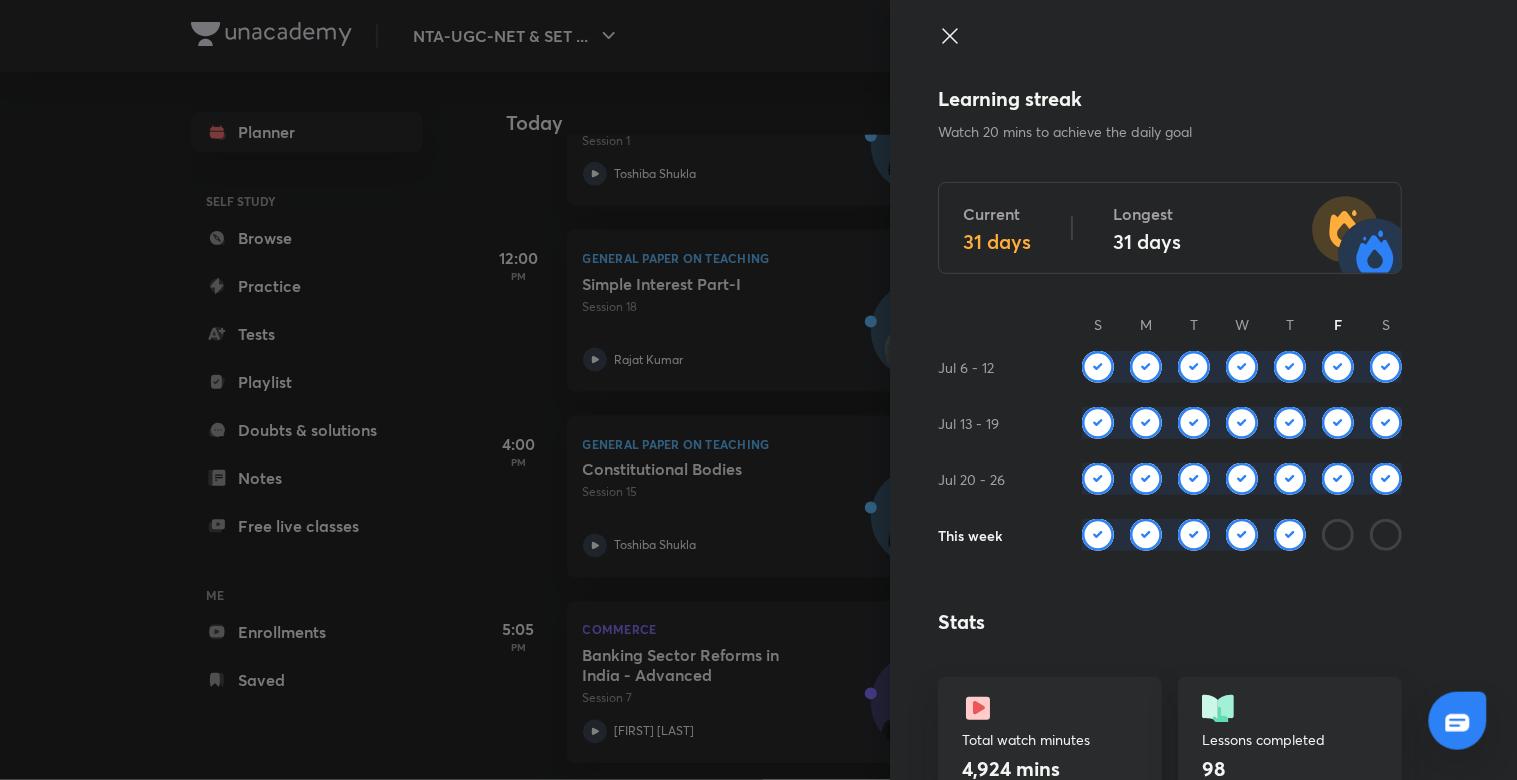 click 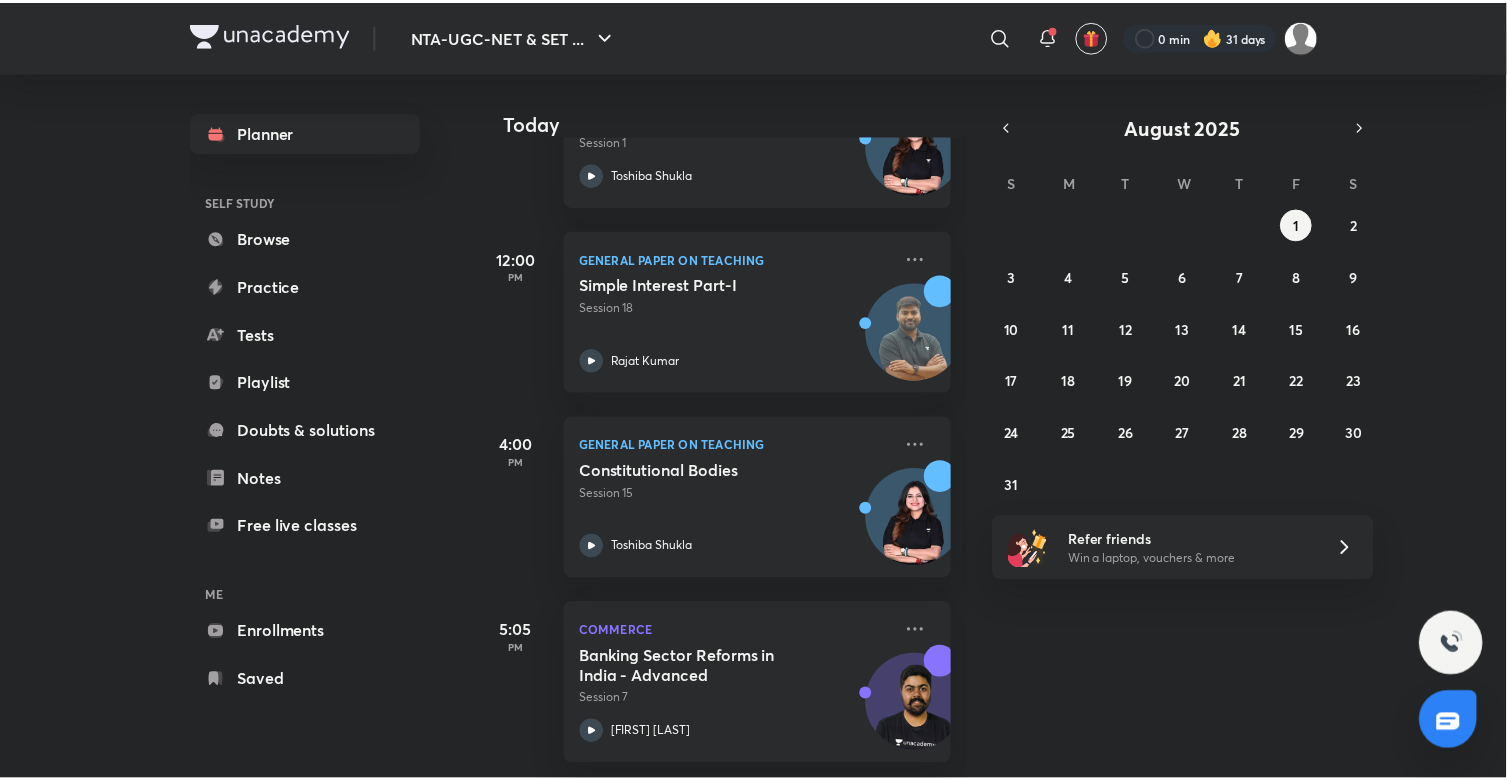 scroll, scrollTop: 596, scrollLeft: 0, axis: vertical 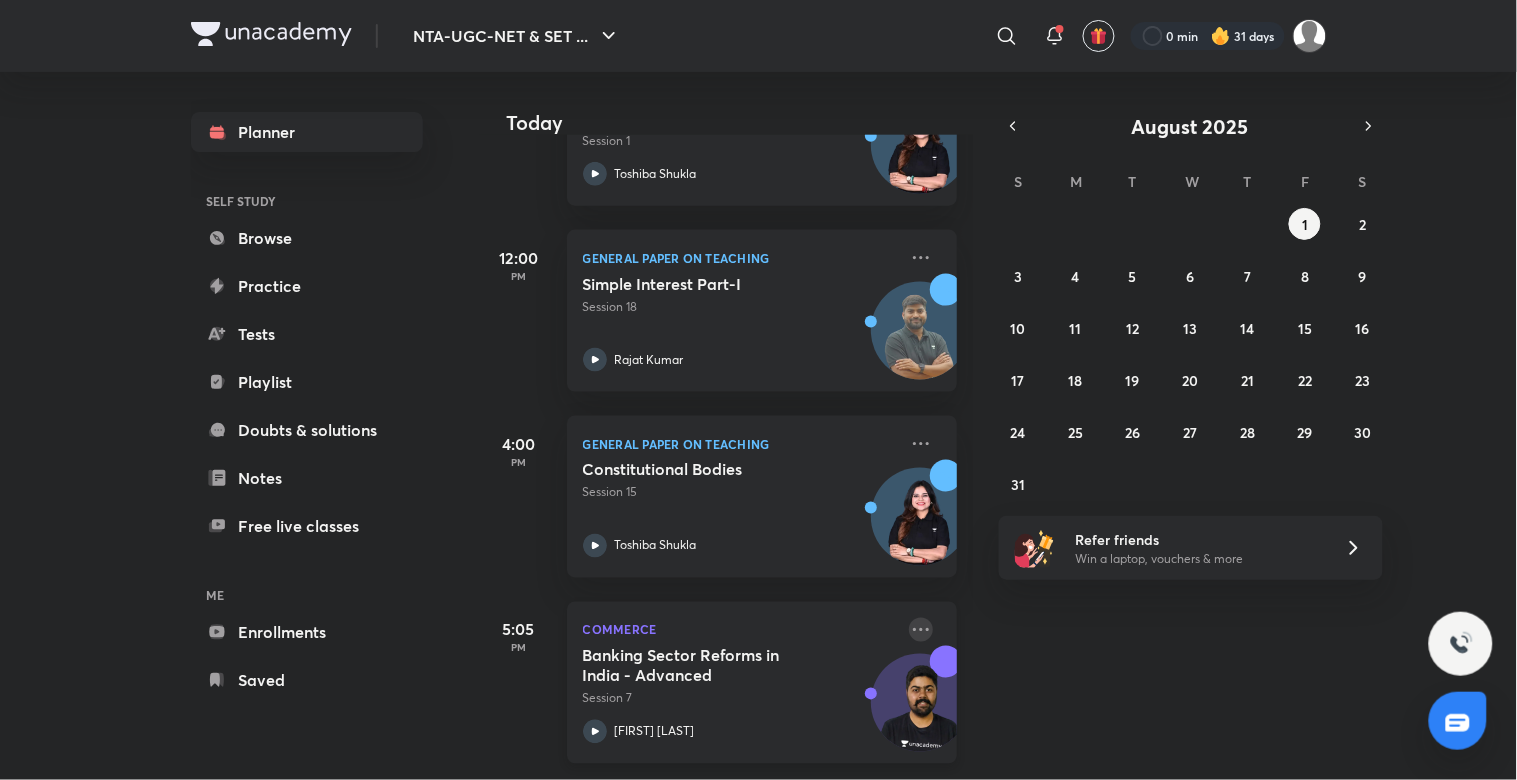 click 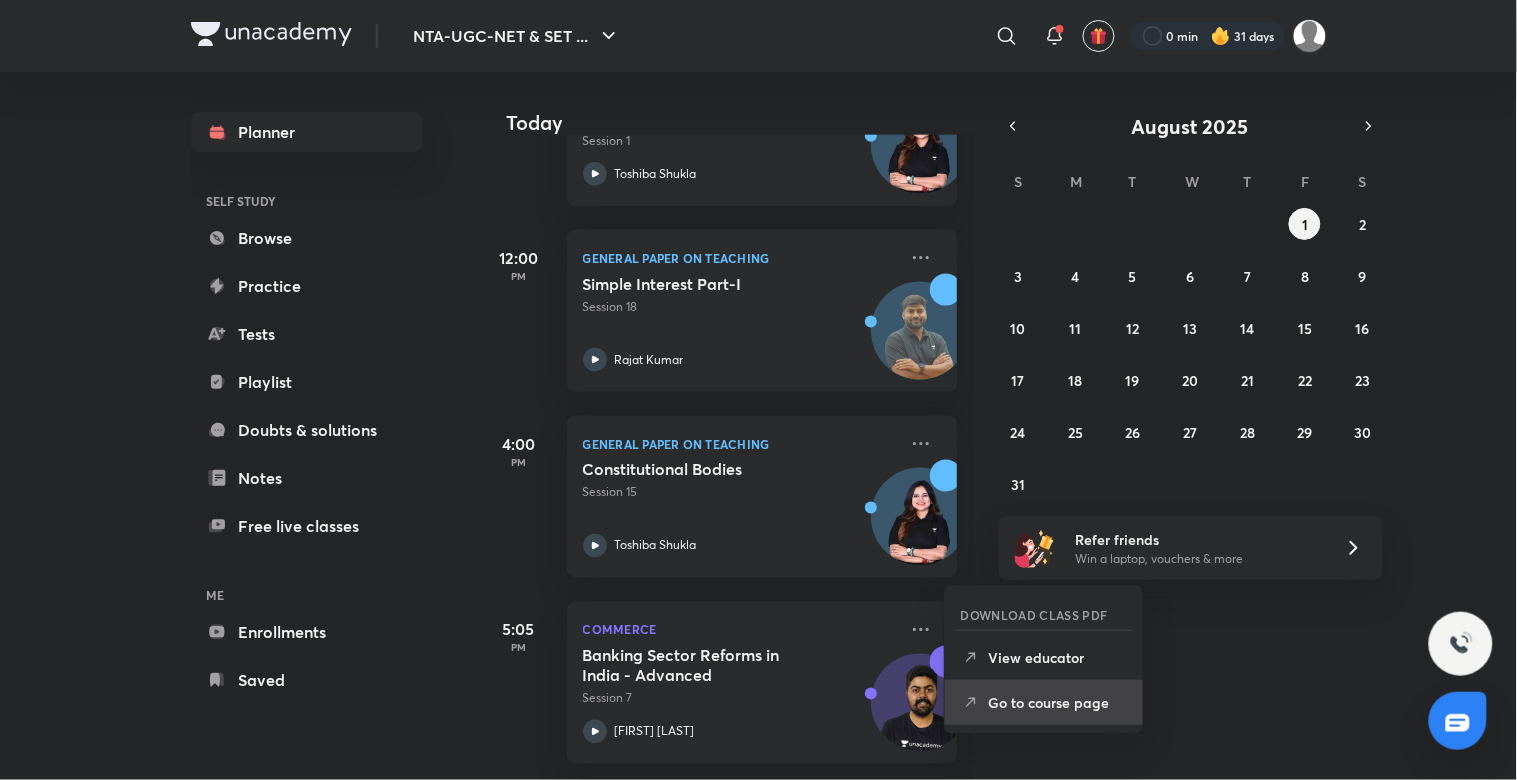click on "Go to course page" at bounding box center [1058, 702] 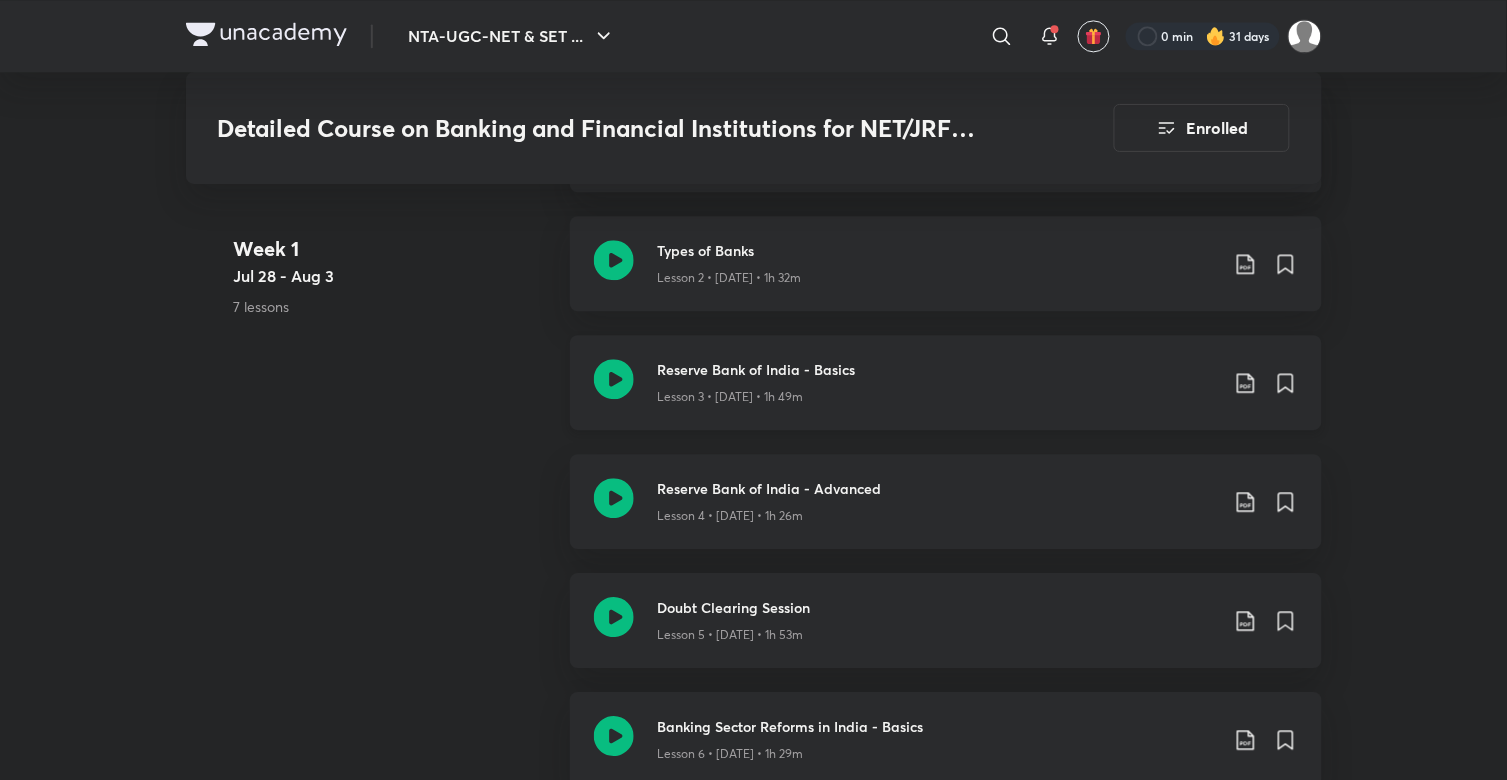 scroll, scrollTop: 1155, scrollLeft: 0, axis: vertical 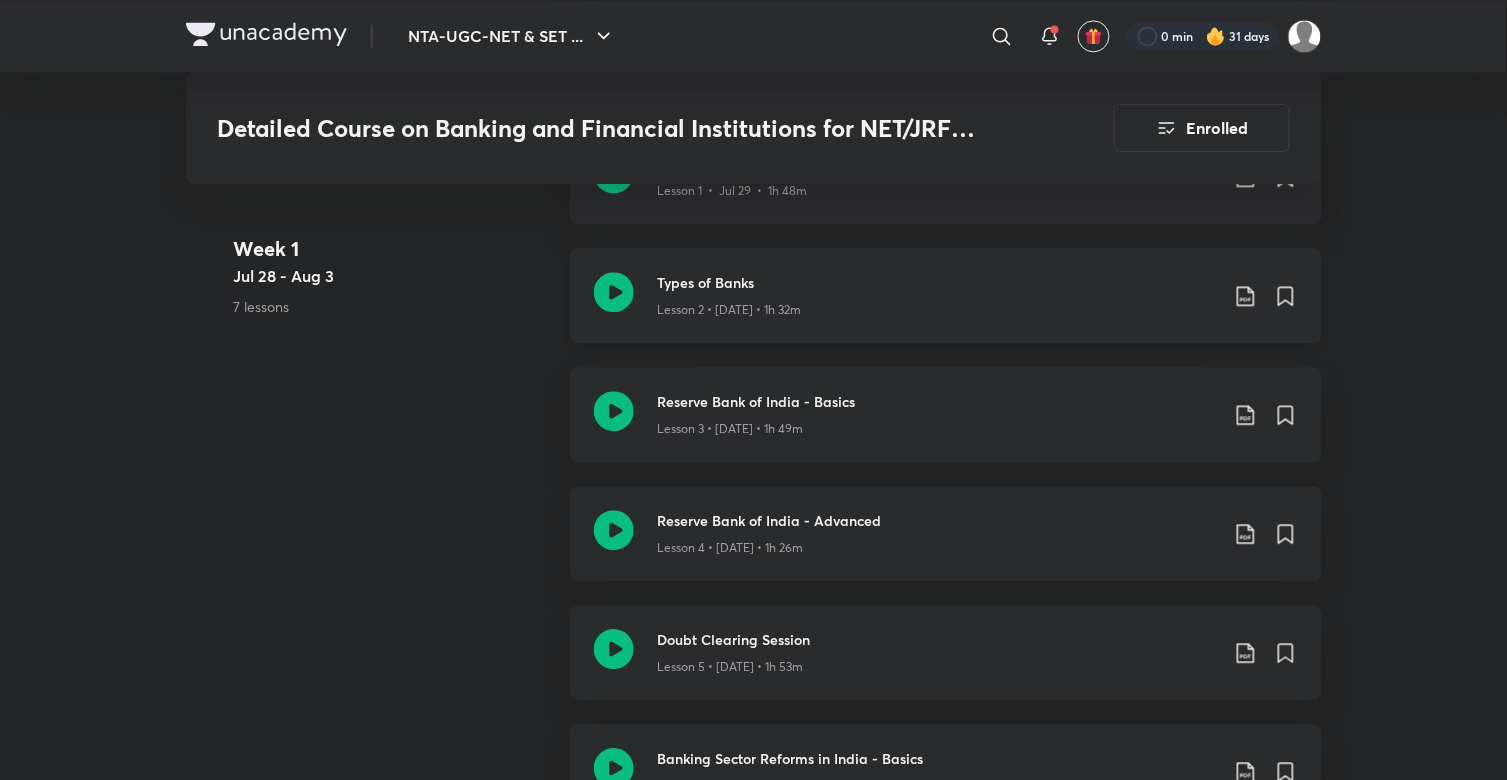 click 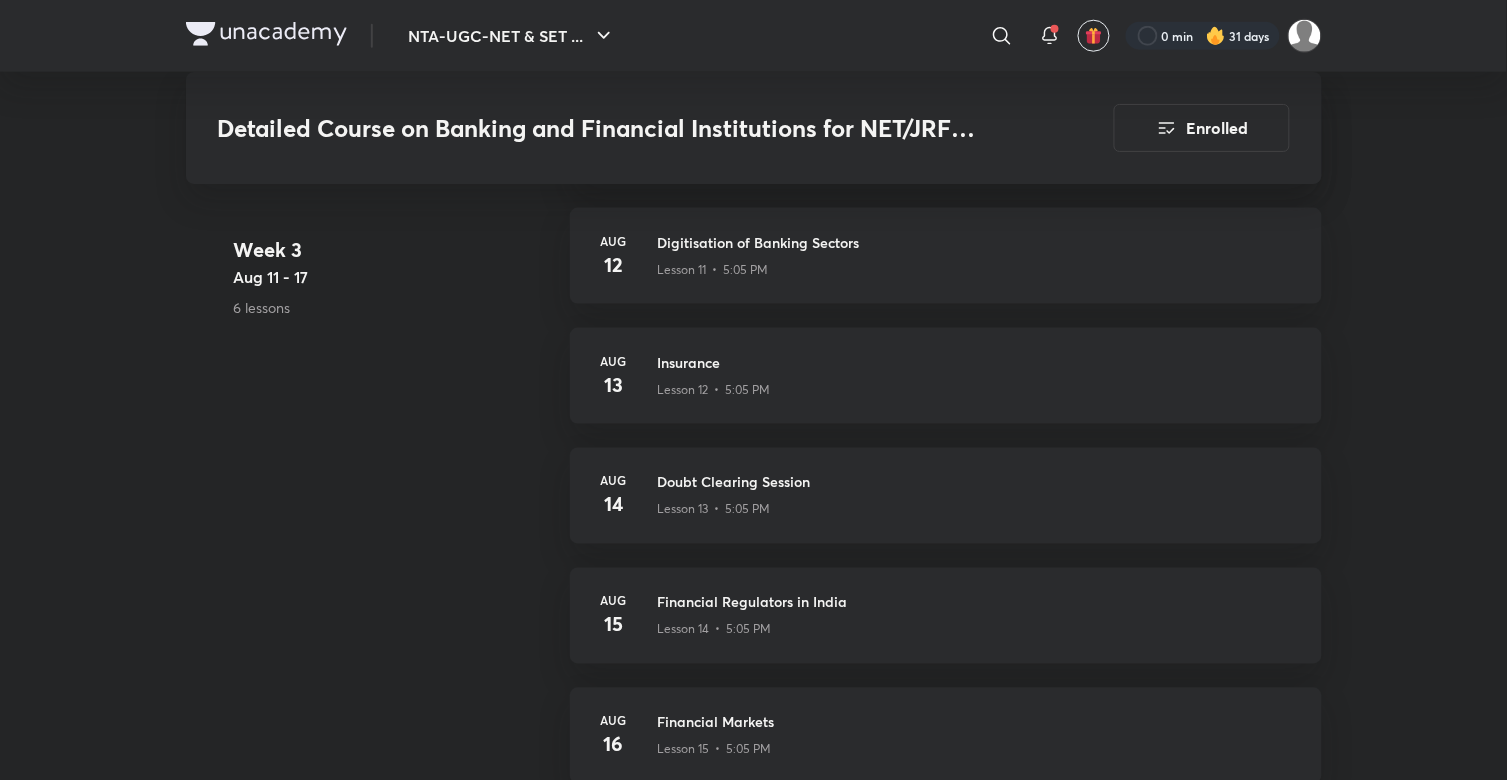 scroll, scrollTop: 2488, scrollLeft: 0, axis: vertical 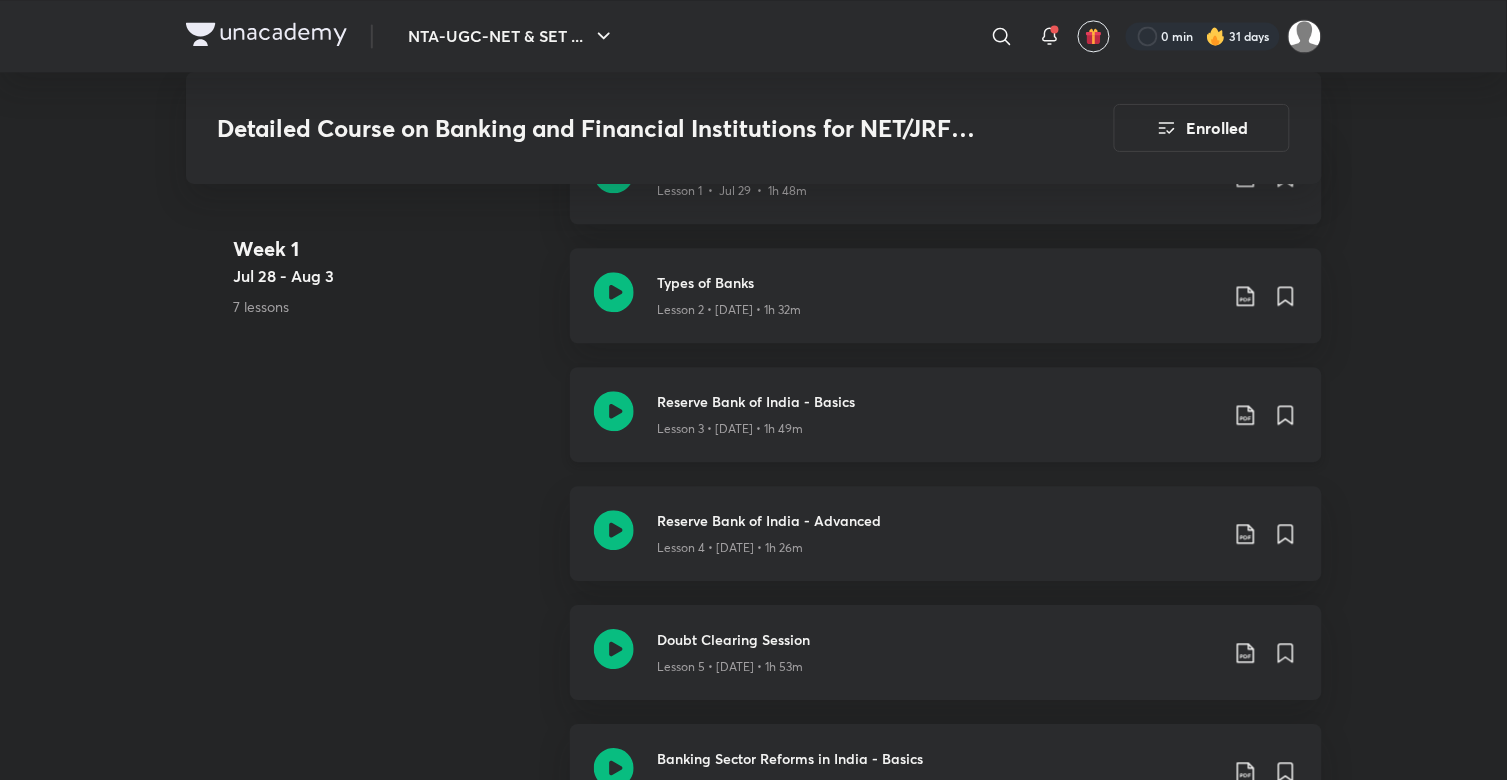 click 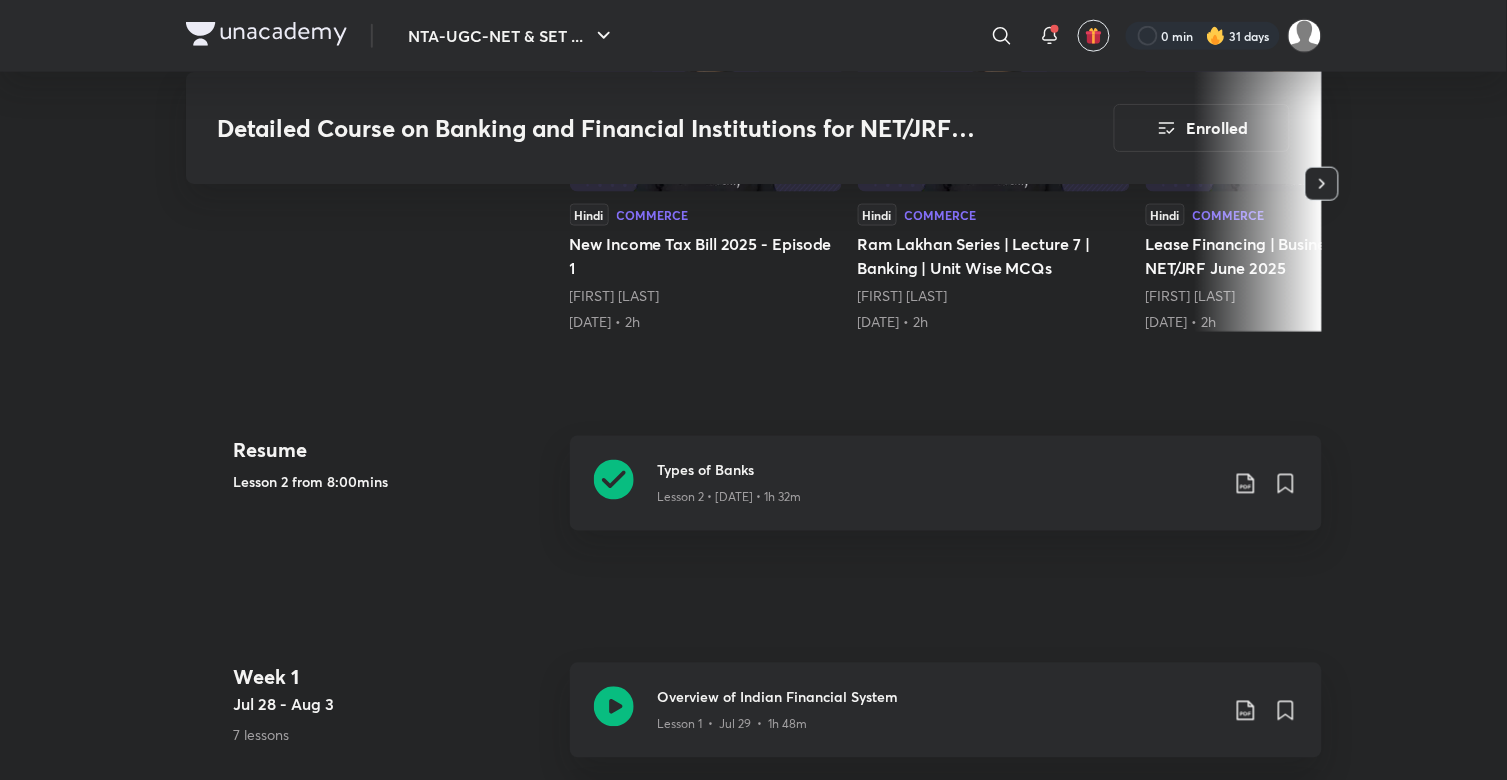 scroll, scrollTop: 622, scrollLeft: 0, axis: vertical 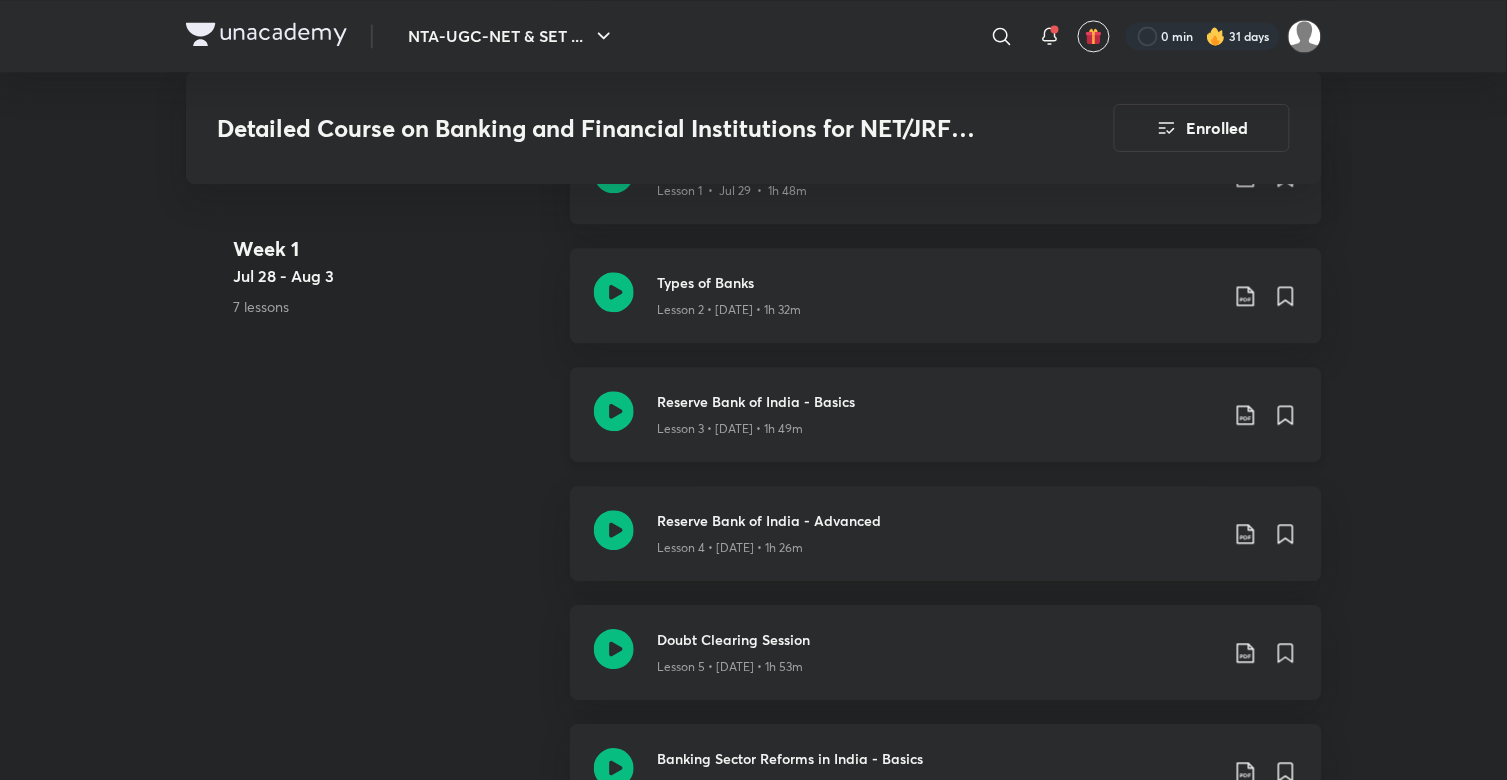click on "In this course, [PERSON] will cover Banking and Financial Institutions. All the important topics will be discussed in detail and would be helpful for aspirants preparing for the NTA-UGC NET exam. Learners a..." at bounding box center [805, -716] 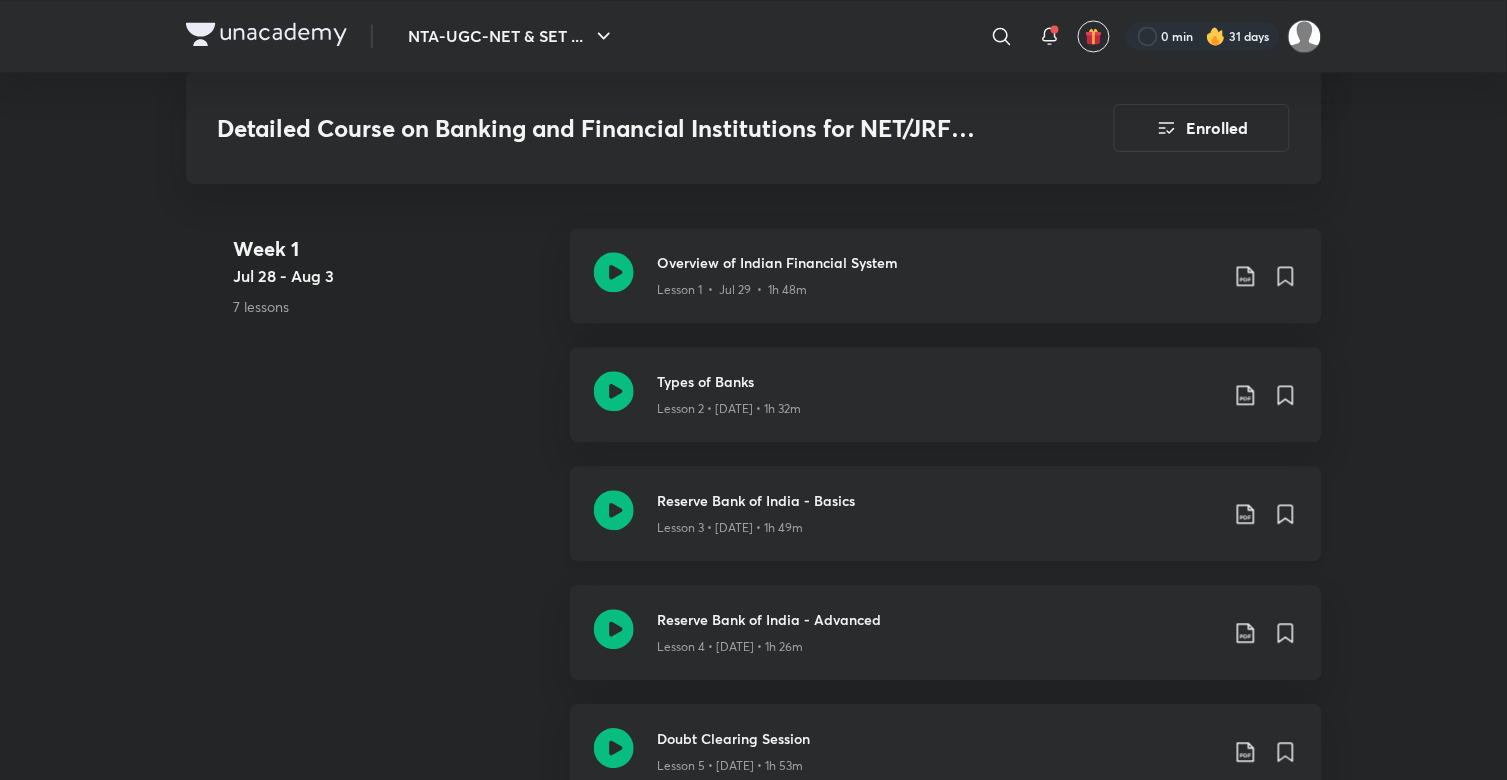 scroll, scrollTop: 1066, scrollLeft: 0, axis: vertical 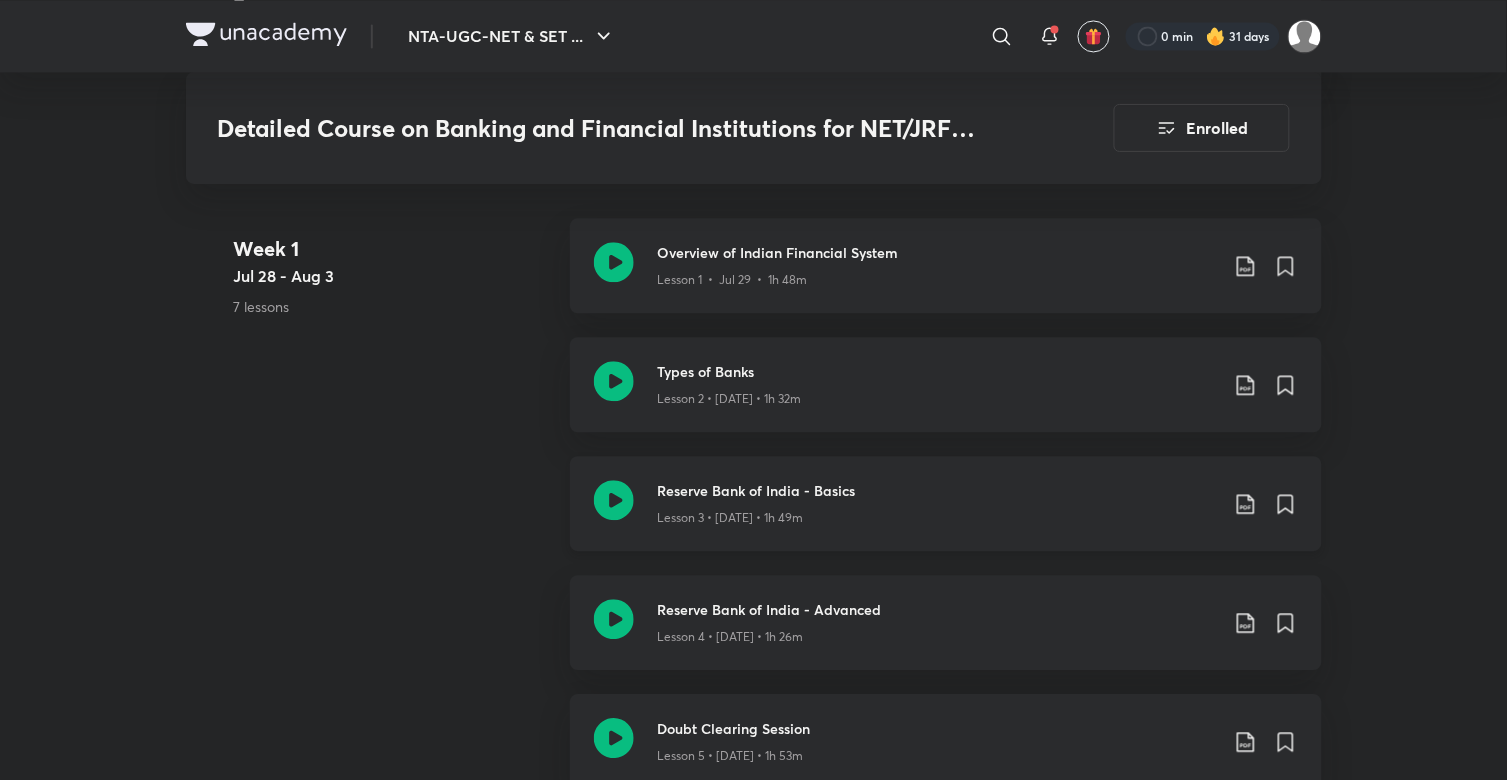 click 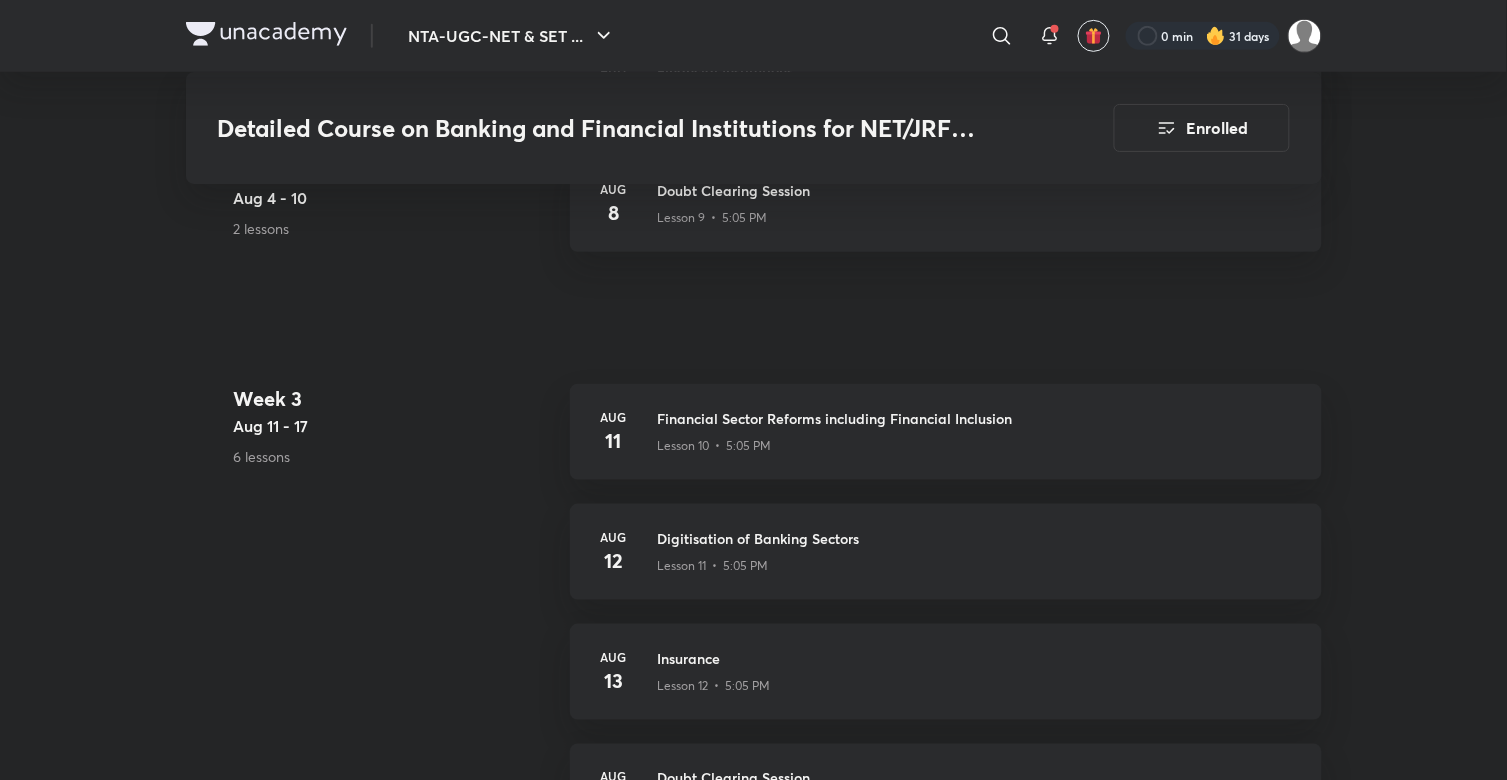 scroll, scrollTop: 2222, scrollLeft: 0, axis: vertical 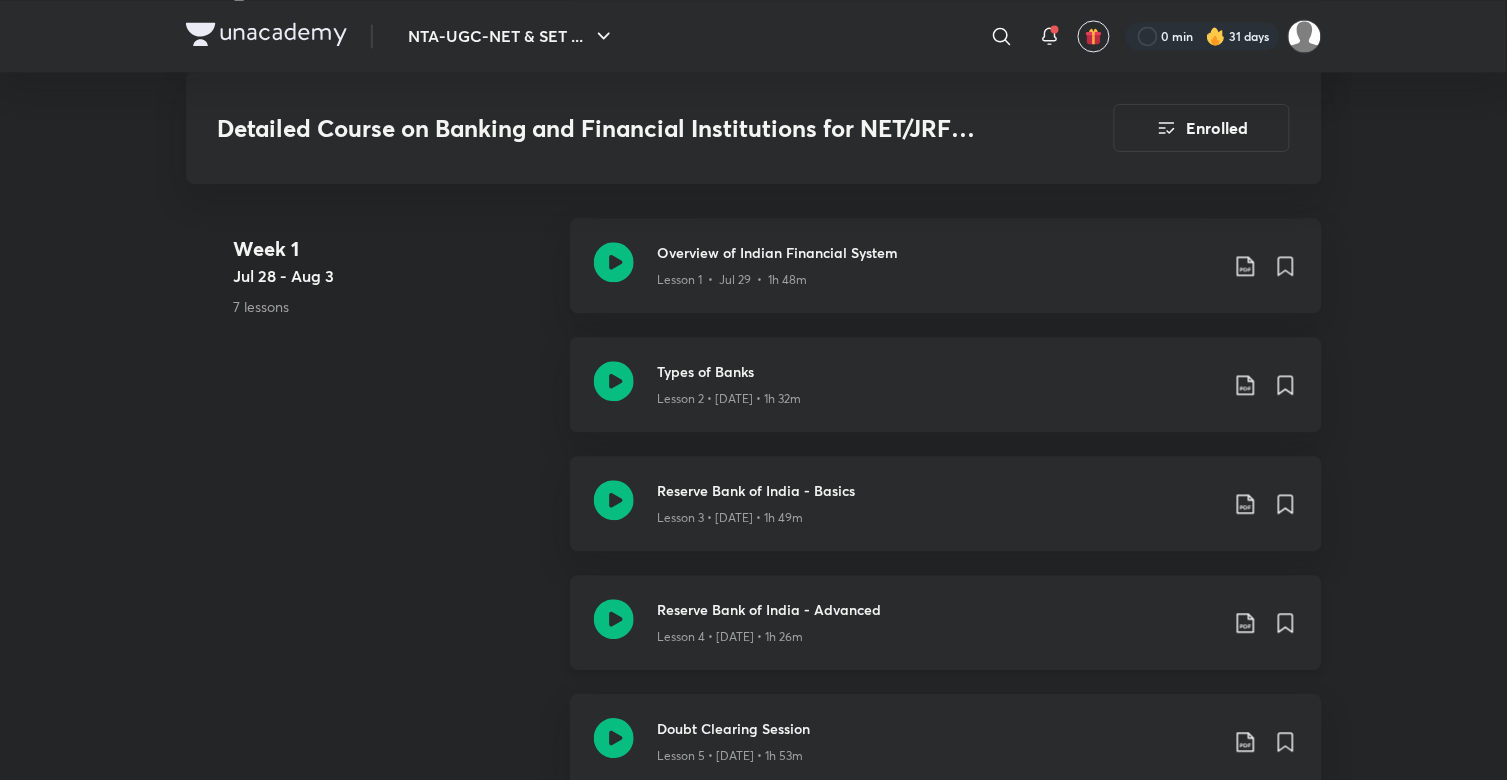 click 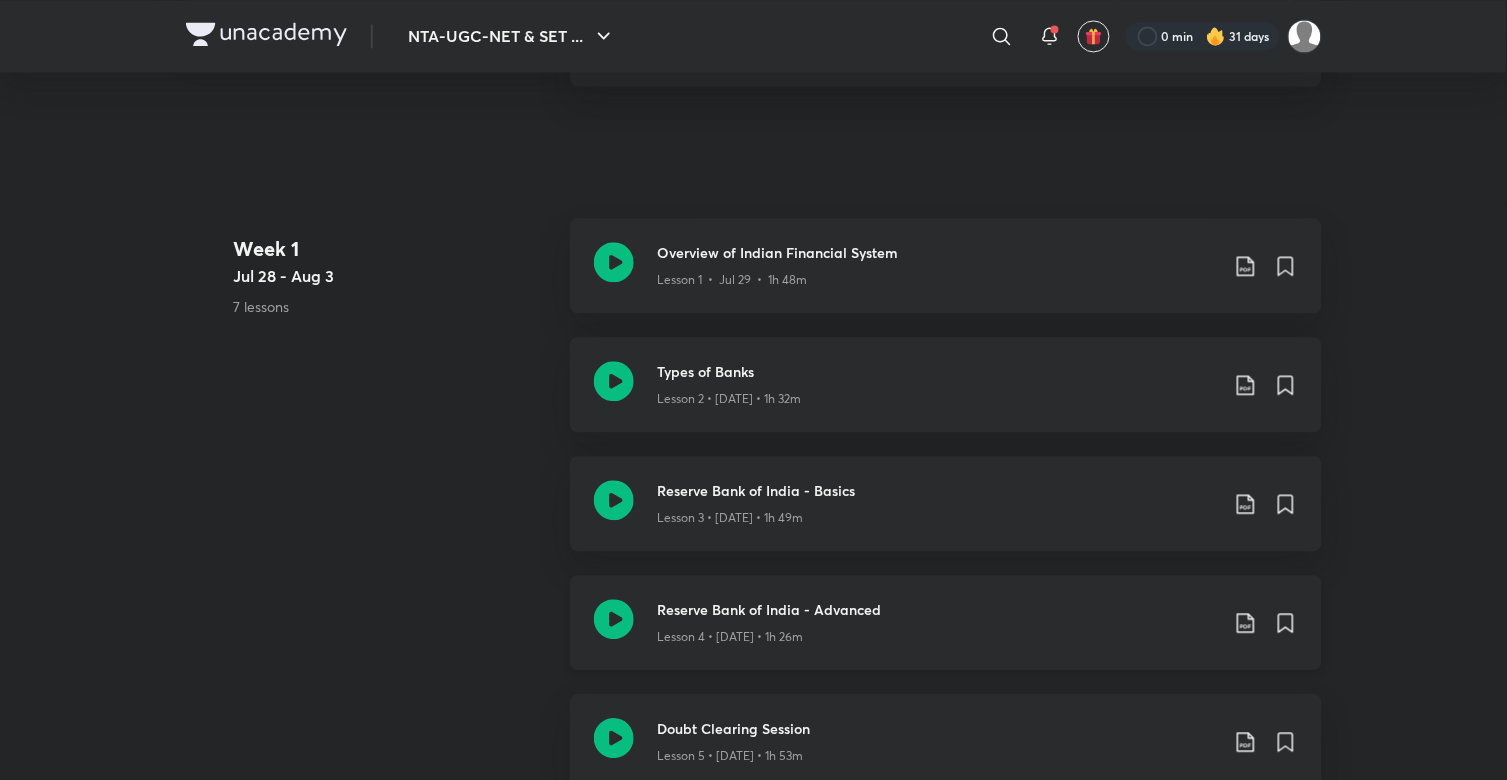scroll, scrollTop: 0, scrollLeft: 0, axis: both 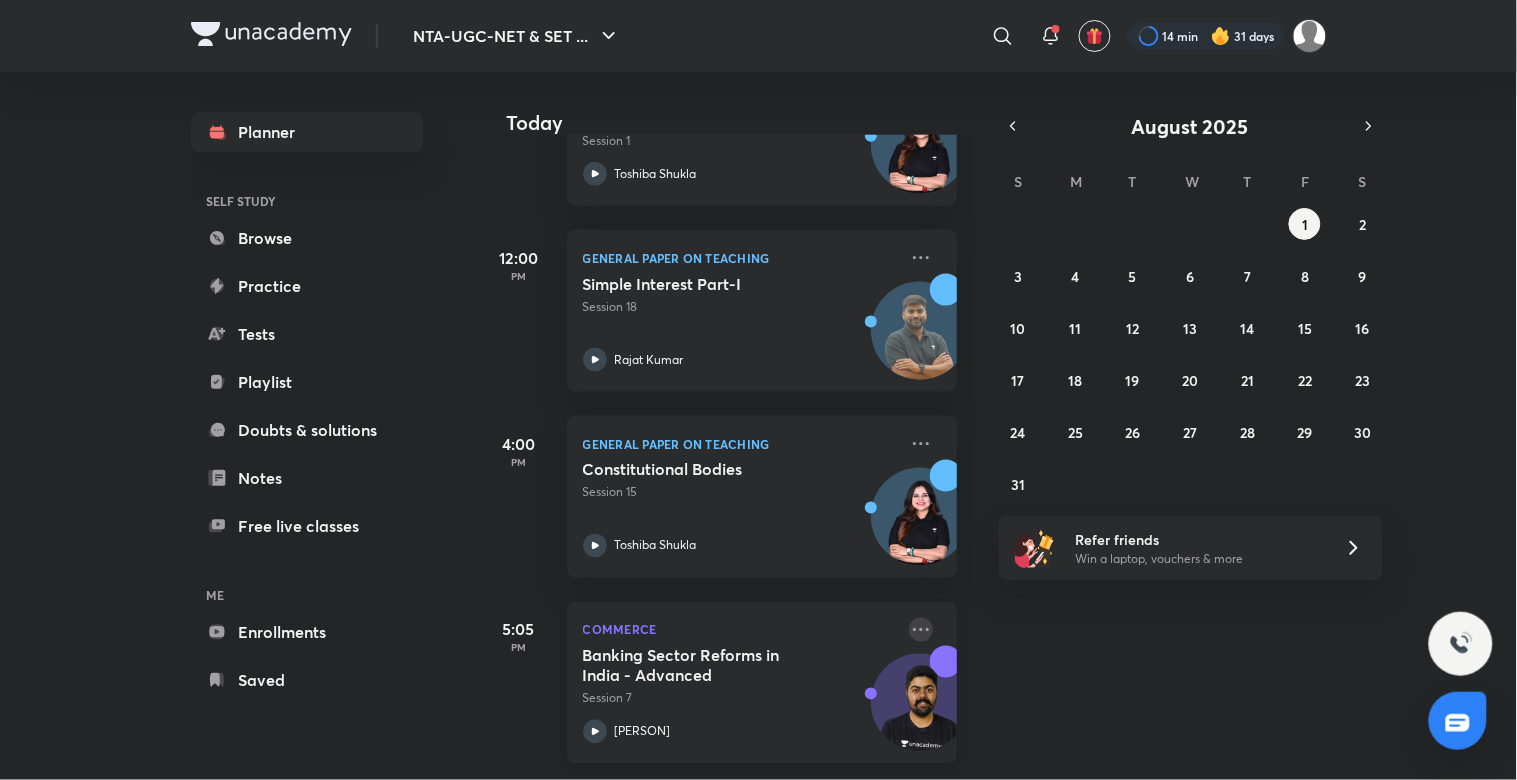 click 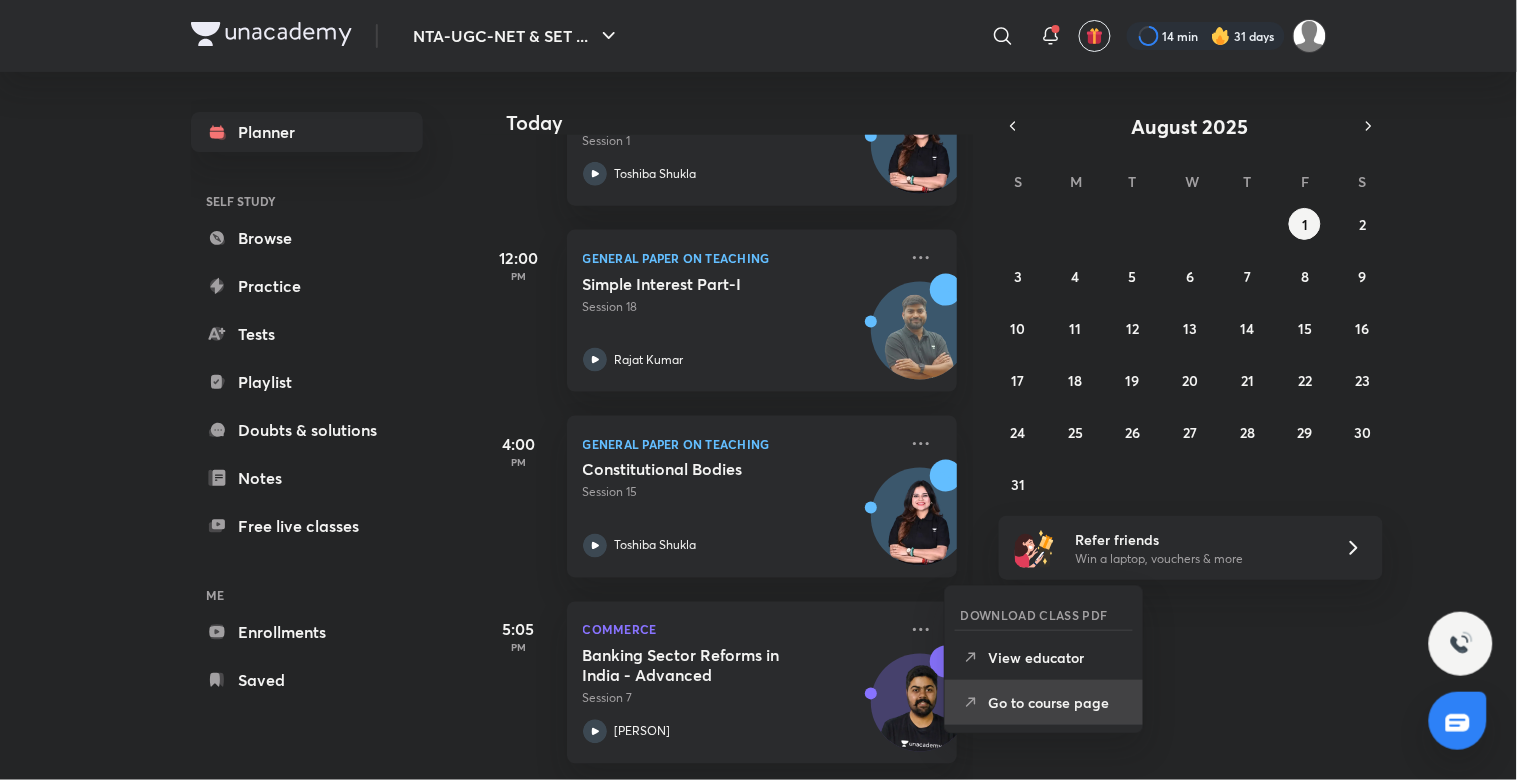 click on "Go to course page" at bounding box center (1044, 702) 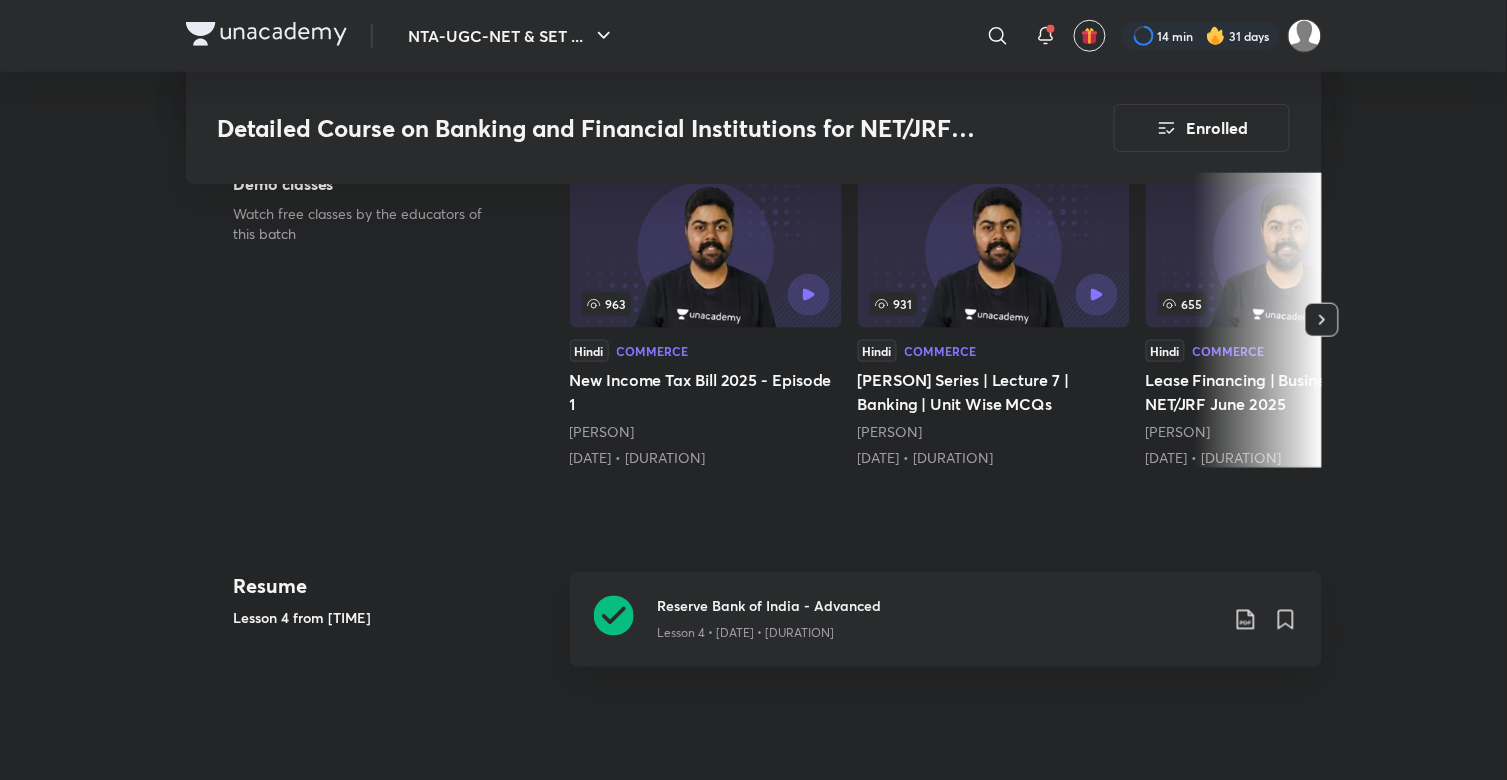 scroll, scrollTop: 488, scrollLeft: 0, axis: vertical 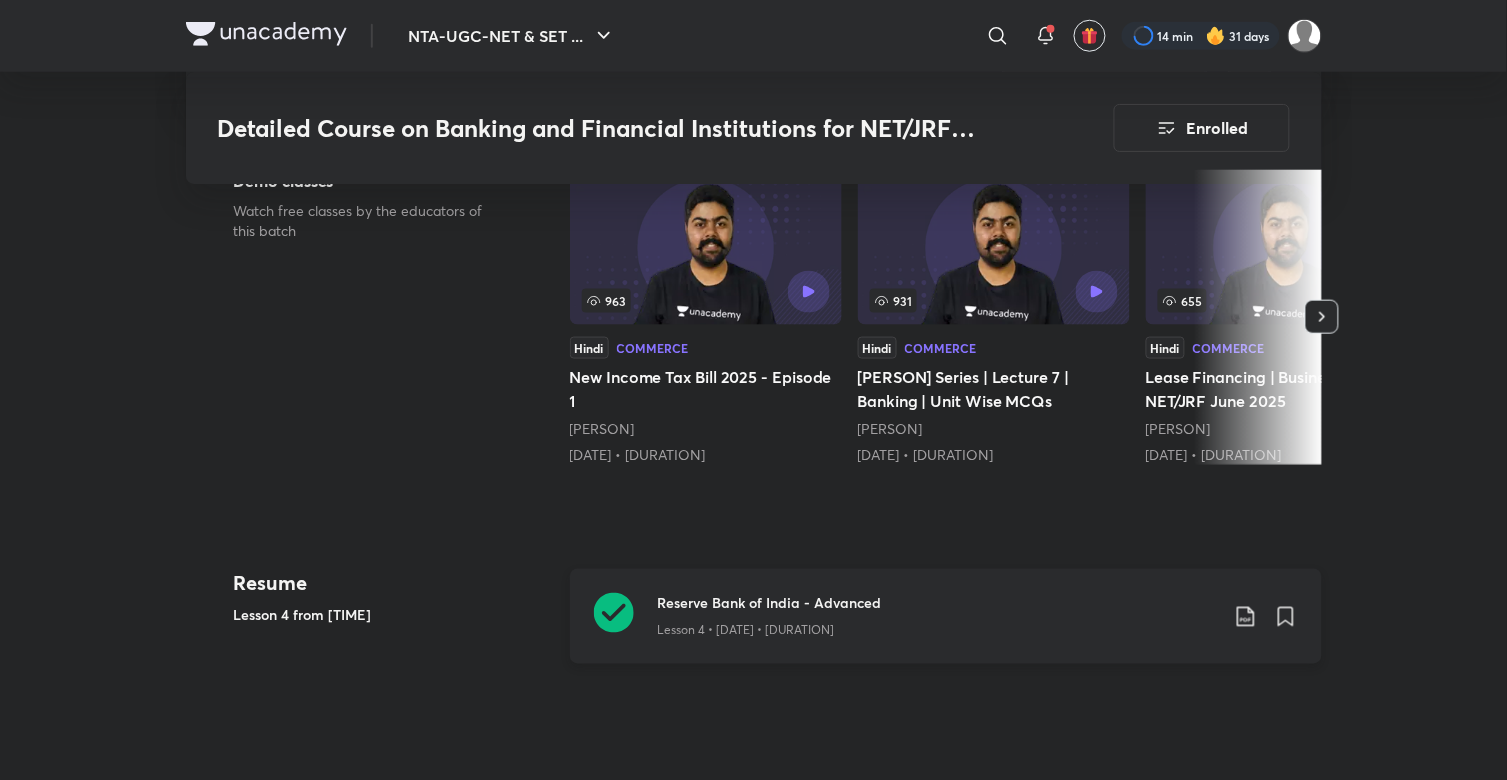 click 